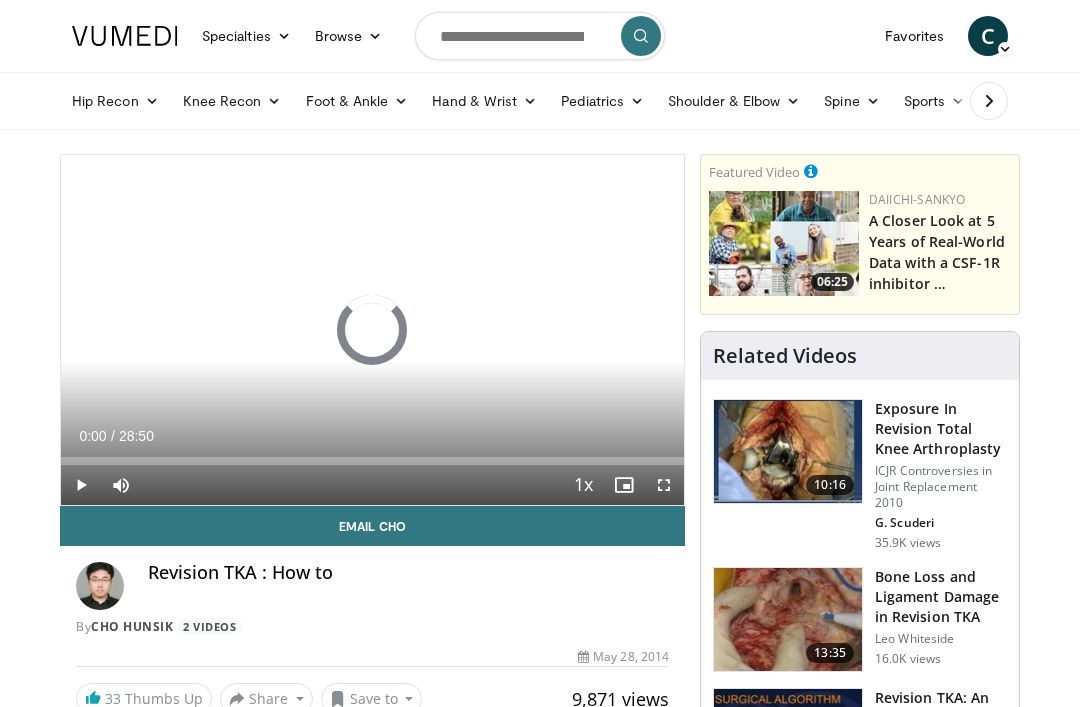scroll, scrollTop: 0, scrollLeft: 0, axis: both 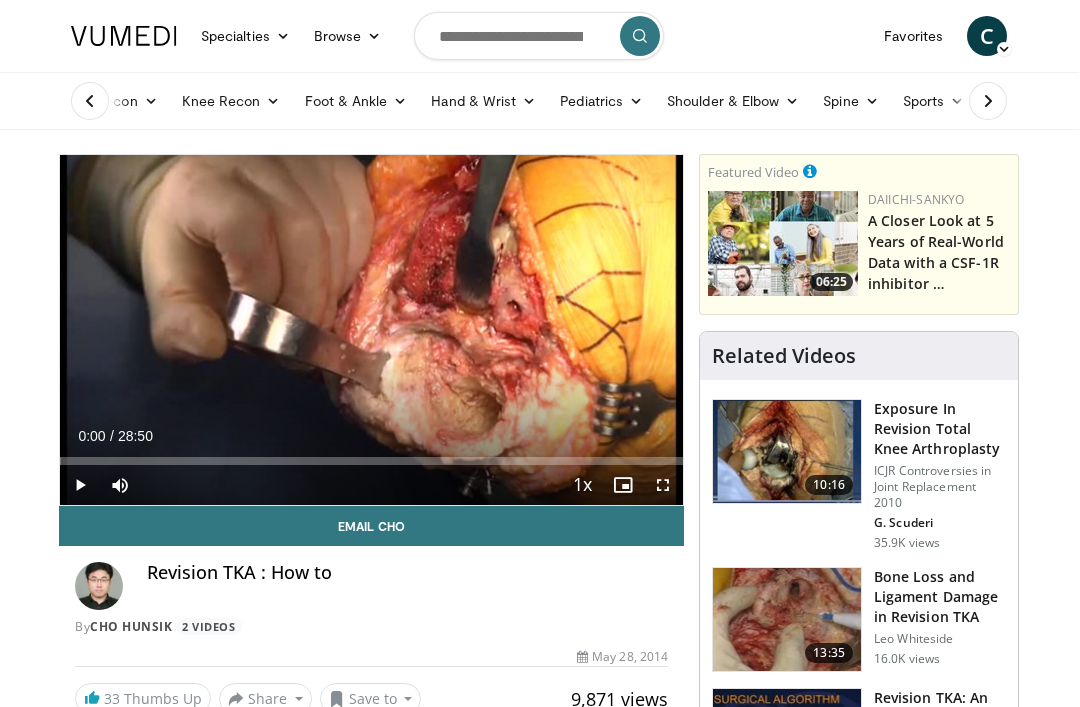 click at bounding box center [989, 101] 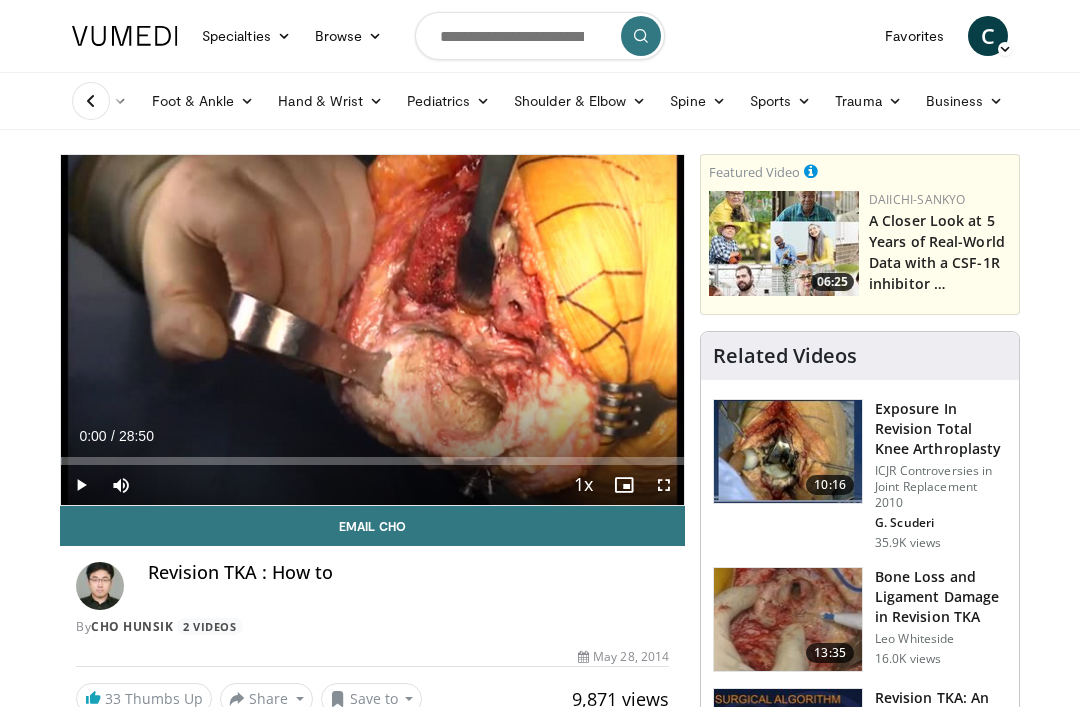 scroll, scrollTop: 0, scrollLeft: 0, axis: both 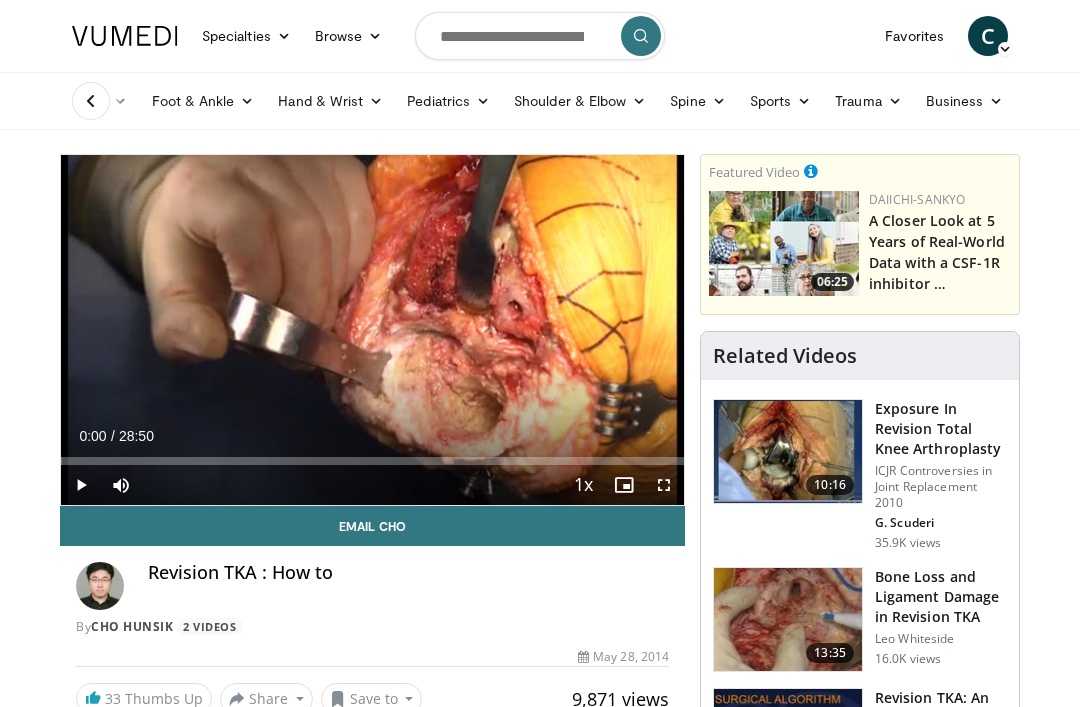 click on "Trauma" at bounding box center (868, 101) 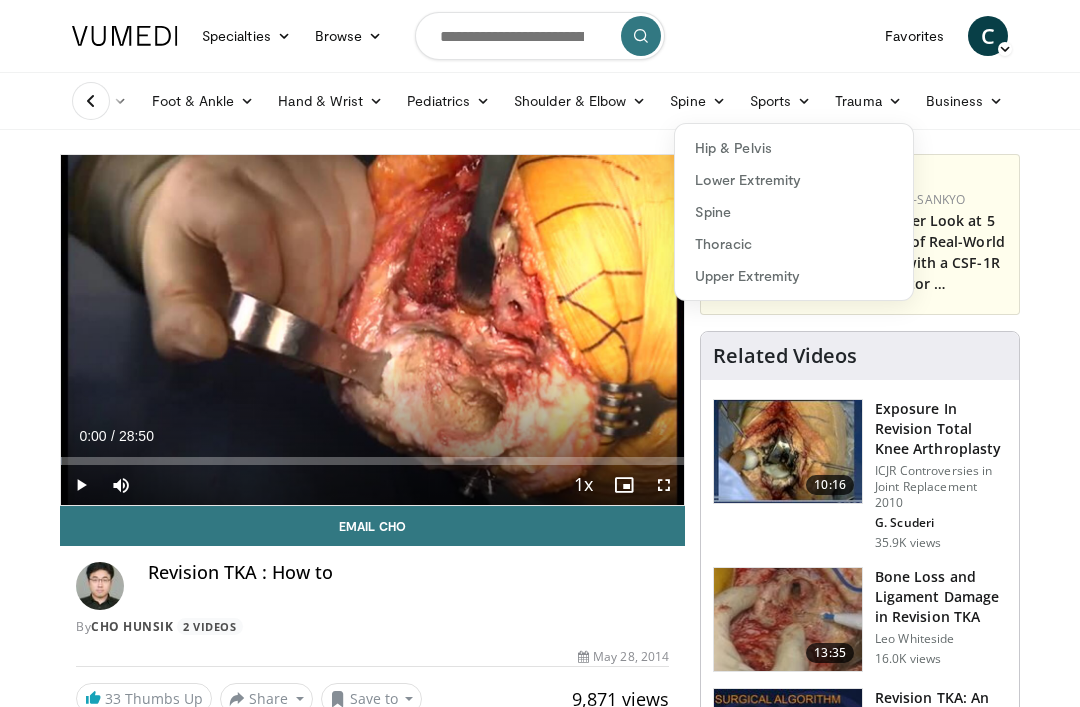 click on "Lower Extremity" at bounding box center (794, 180) 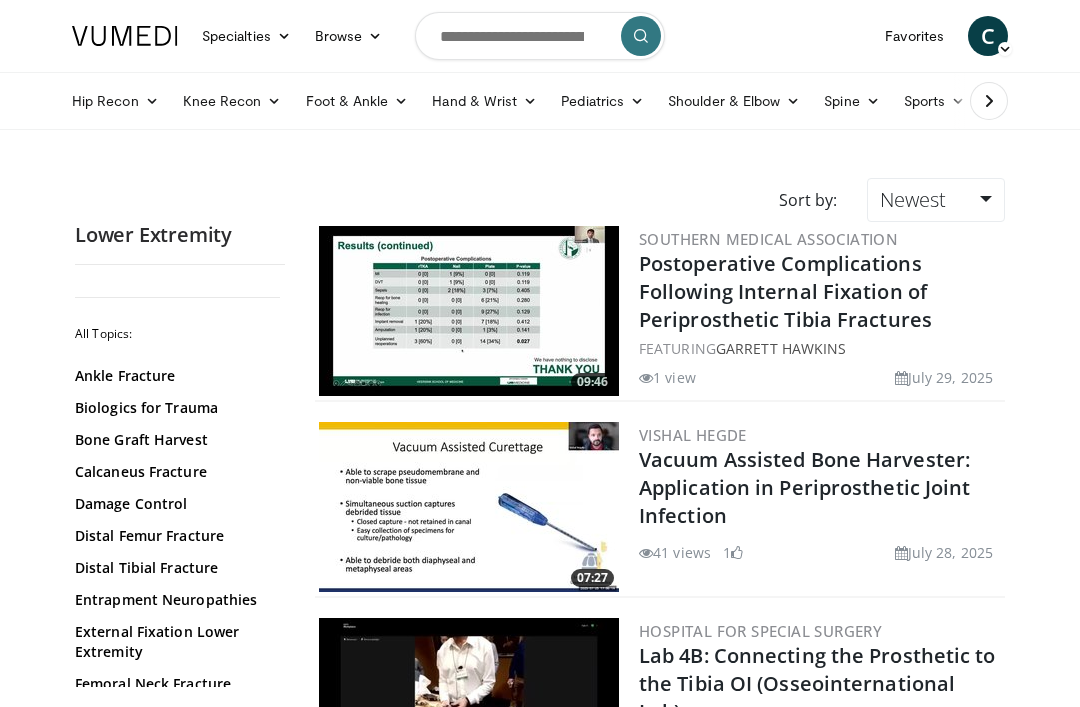 scroll, scrollTop: 0, scrollLeft: 0, axis: both 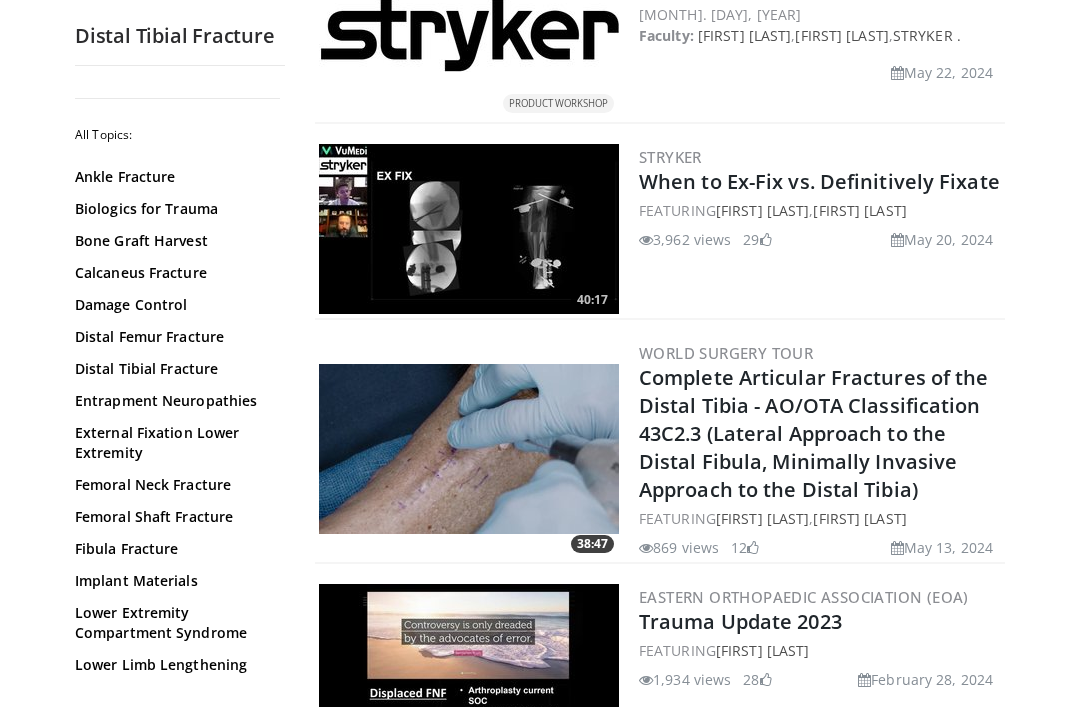 click on "Complete Articular Fractures of the Distal Tibia - AO/OTA Classification 43C2.3 (Lateral Approach to the Distal Fibula, Minimally Invasive Approach to the Distal Tibia)" at bounding box center [814, 433] 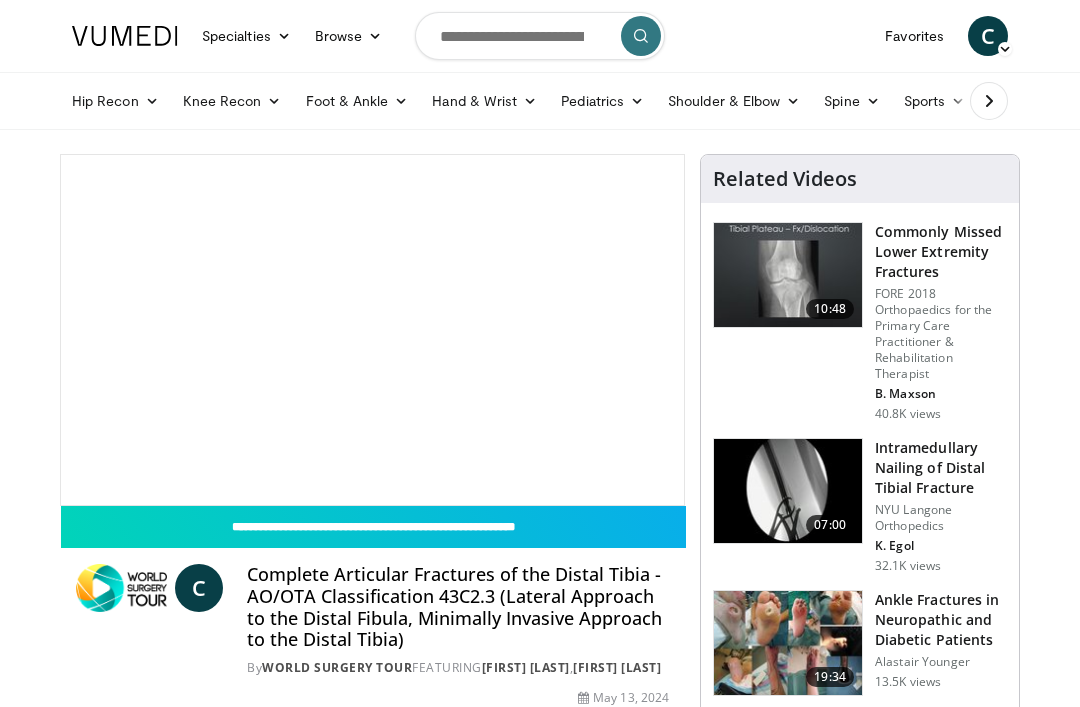 scroll, scrollTop: 0, scrollLeft: 0, axis: both 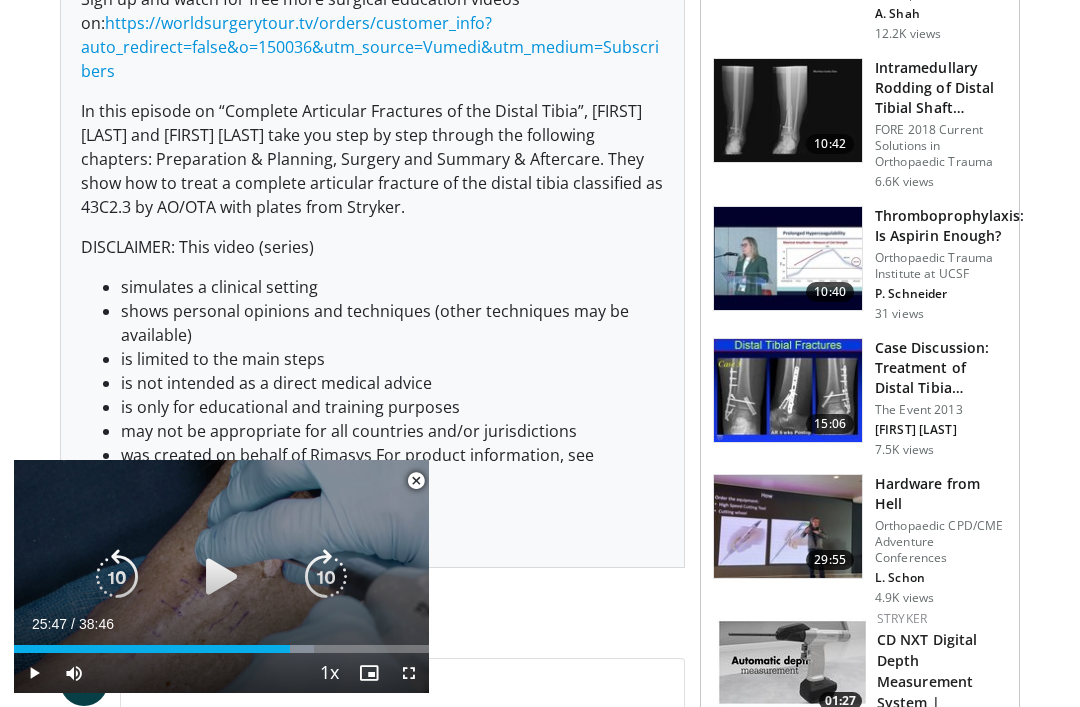 click on "10 seconds
Tap to unmute" at bounding box center [221, 576] 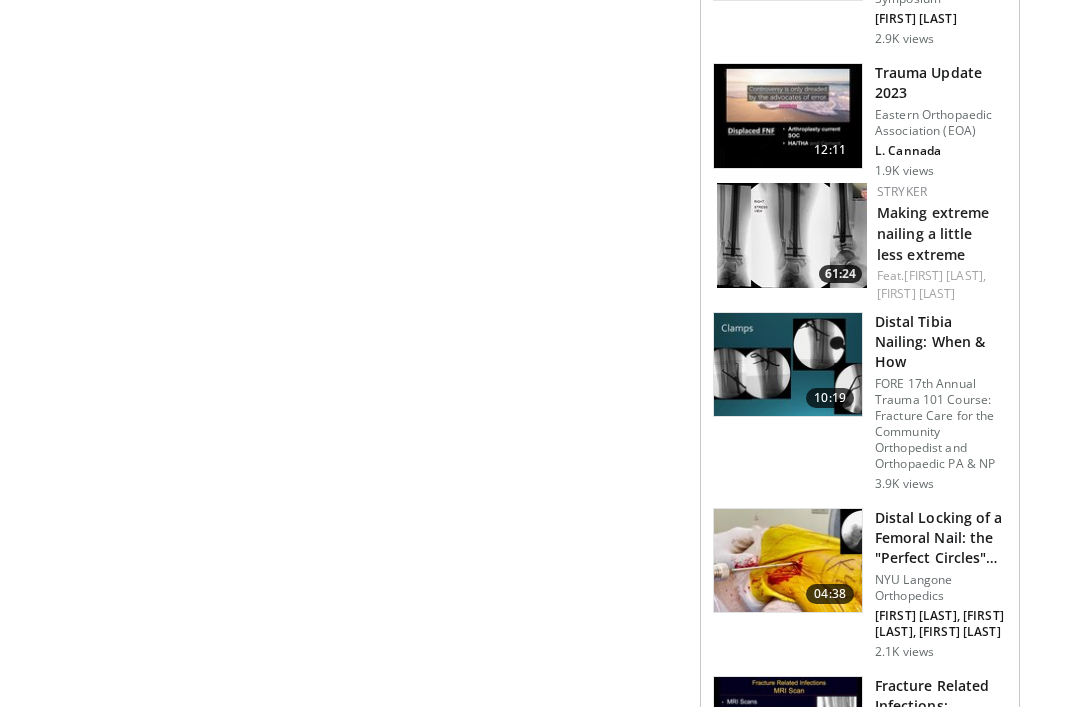 scroll, scrollTop: 2122, scrollLeft: 0, axis: vertical 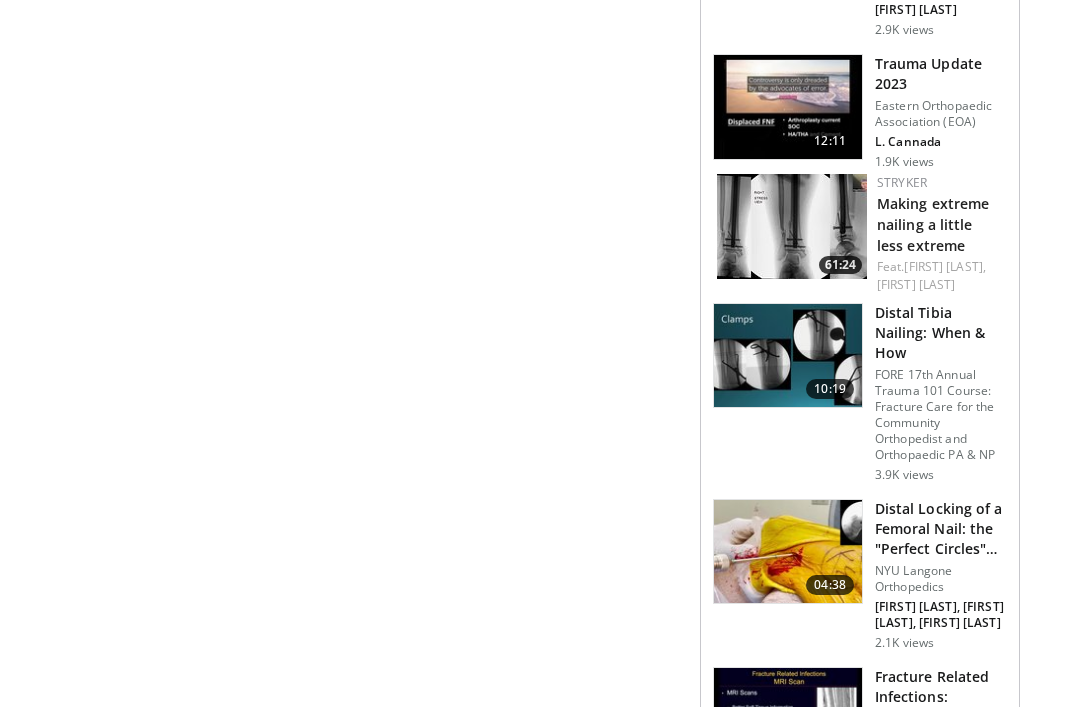 click on "**********" at bounding box center [380, -402] 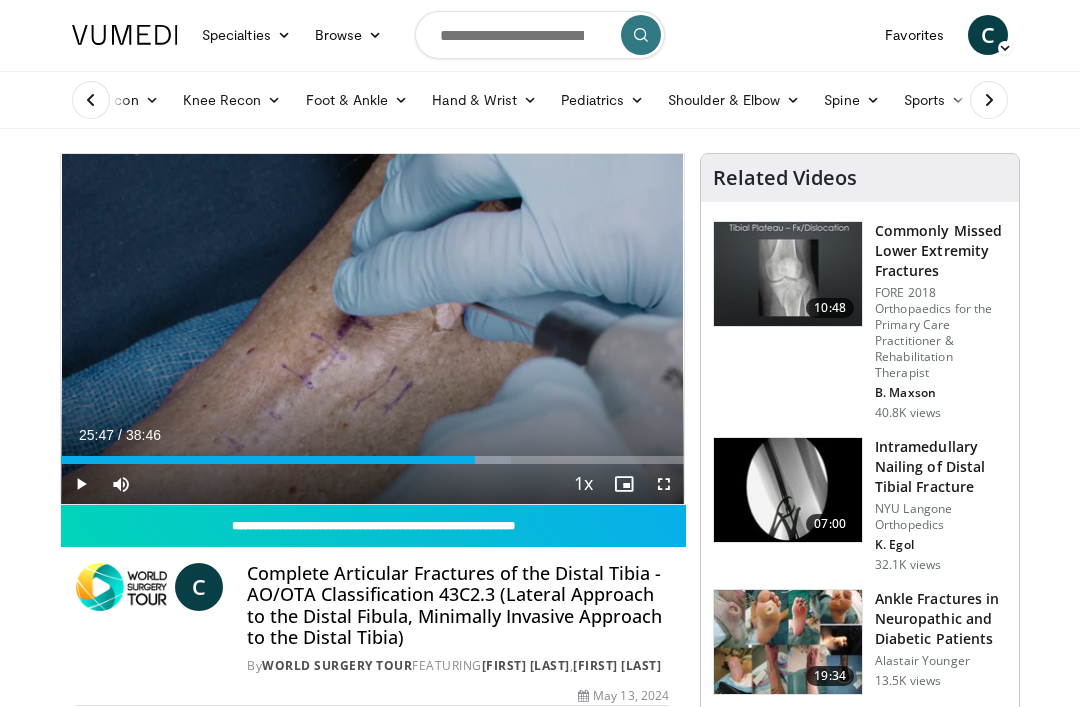 scroll, scrollTop: 0, scrollLeft: 76, axis: horizontal 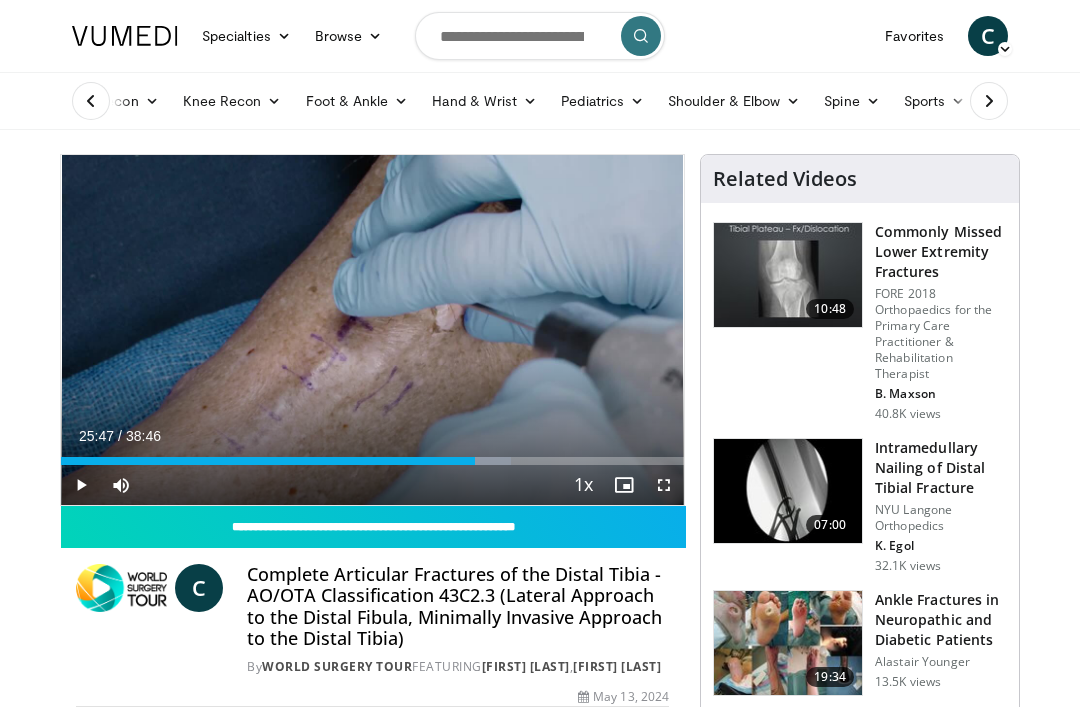 click on "Complete Articular Fractures of the Distal Tibia - AO/OTA Classification 43C2.3 (Lateral Approach to the Distal Fibula, Minimally Invasive Approach to the Distal Tibia)" at bounding box center (458, 607) 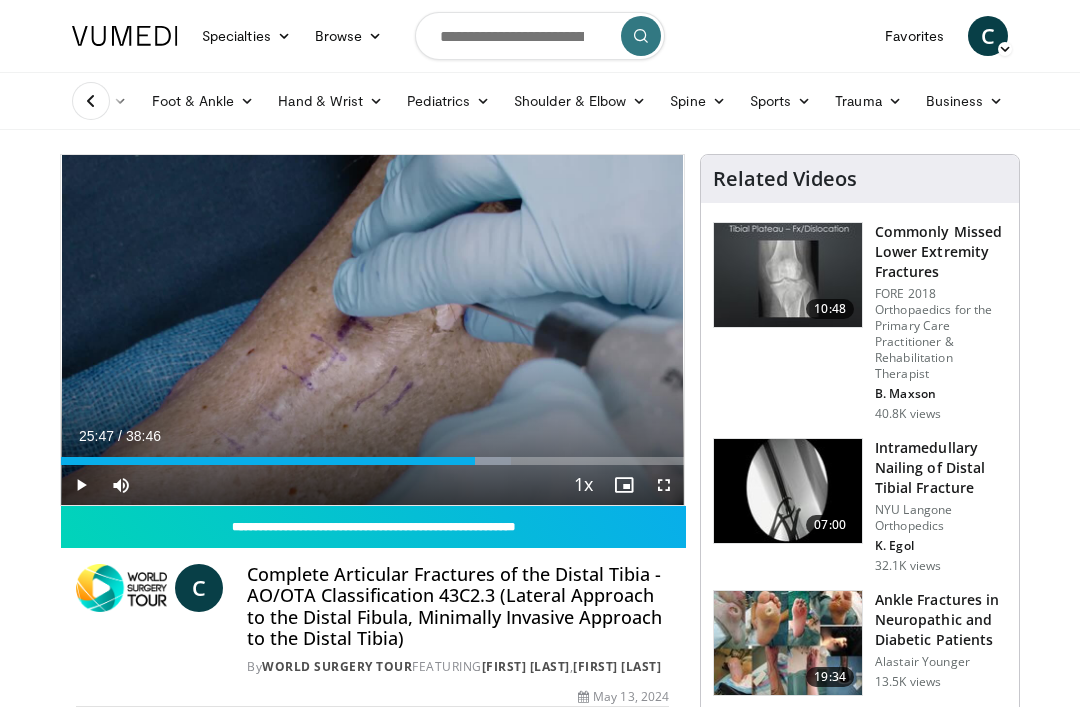 scroll, scrollTop: 0, scrollLeft: 0, axis: both 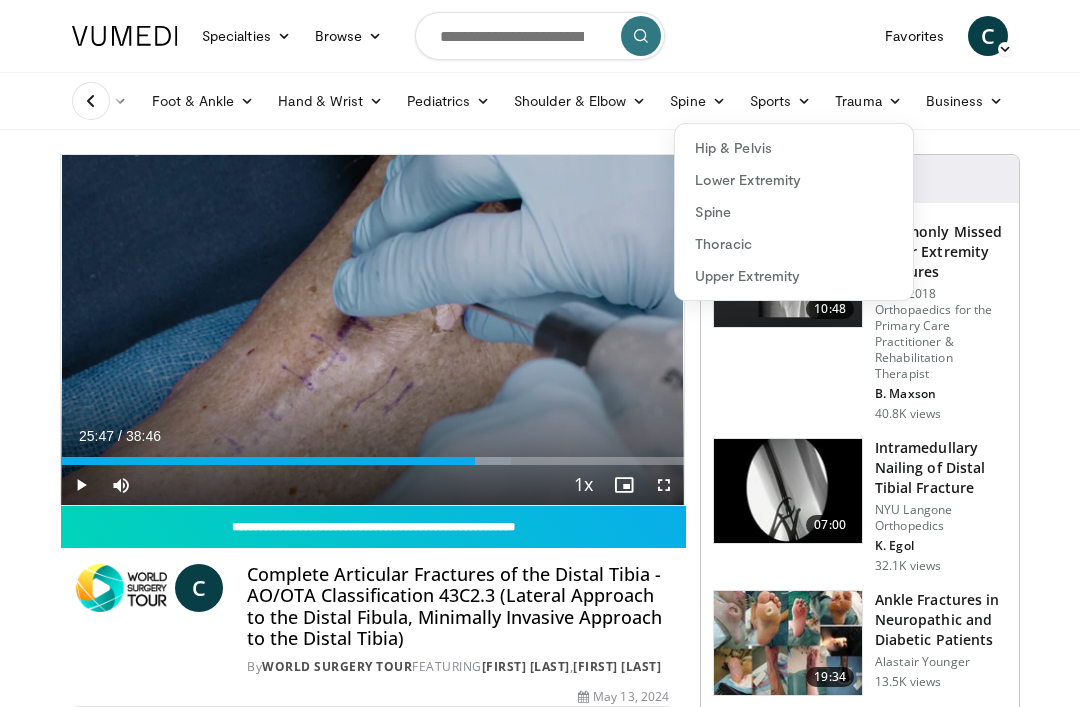 click on "Lower Extremity" at bounding box center [794, 180] 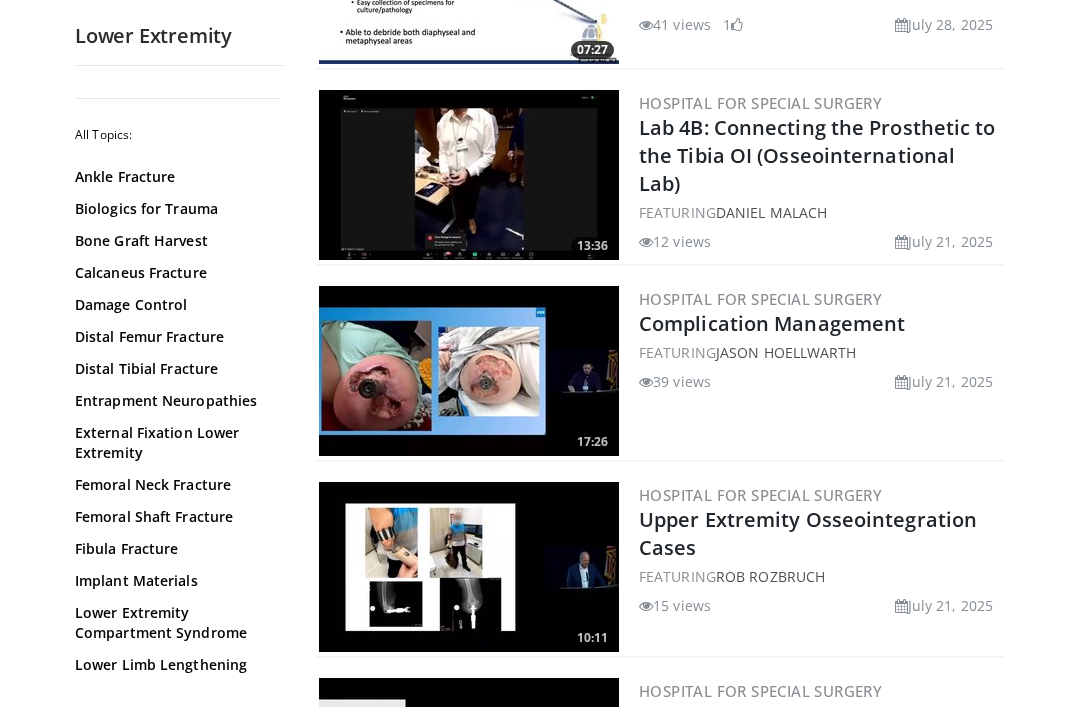 scroll, scrollTop: 539, scrollLeft: 9, axis: both 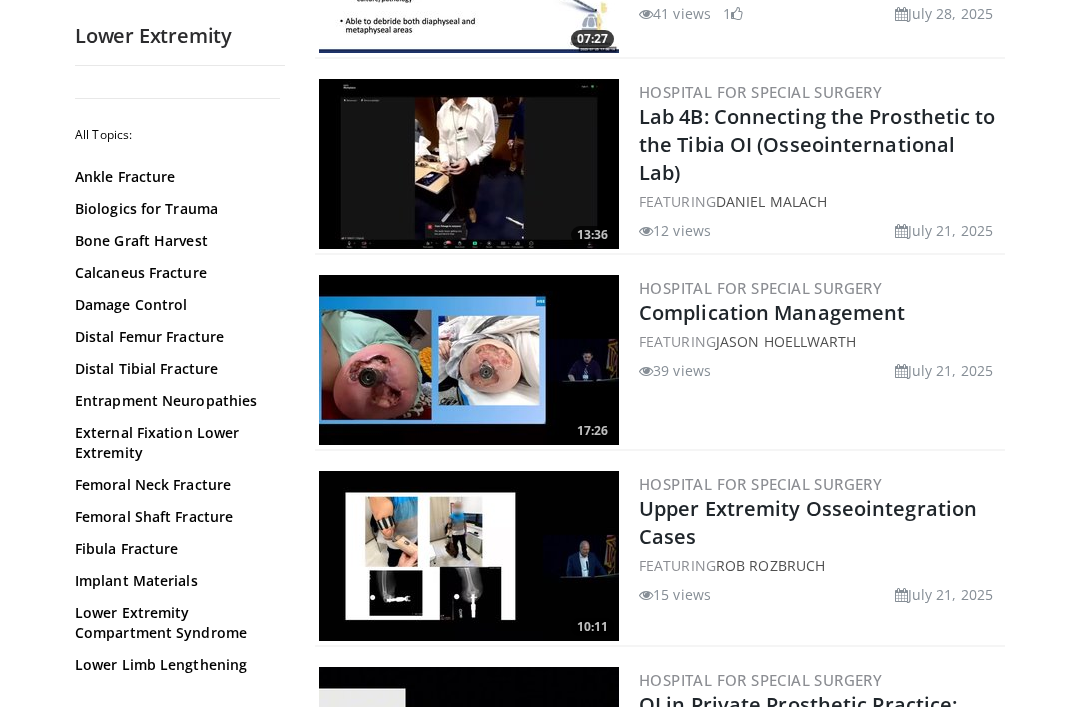 click on "Distal Tibial Fracture" at bounding box center (175, 369) 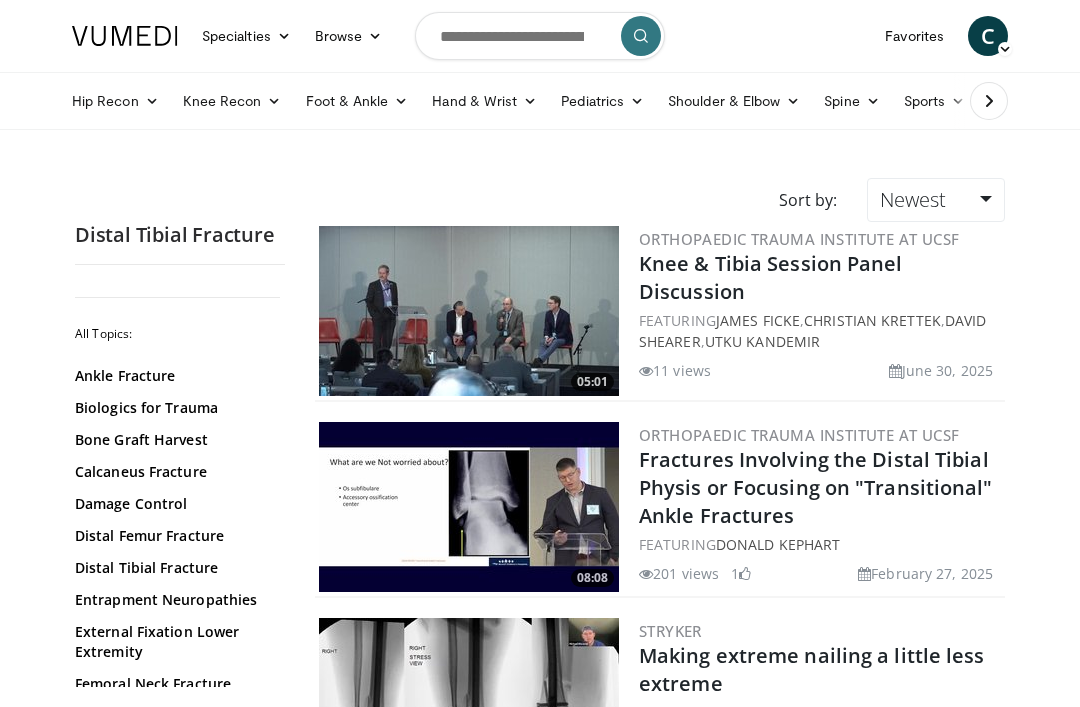 scroll, scrollTop: 0, scrollLeft: 0, axis: both 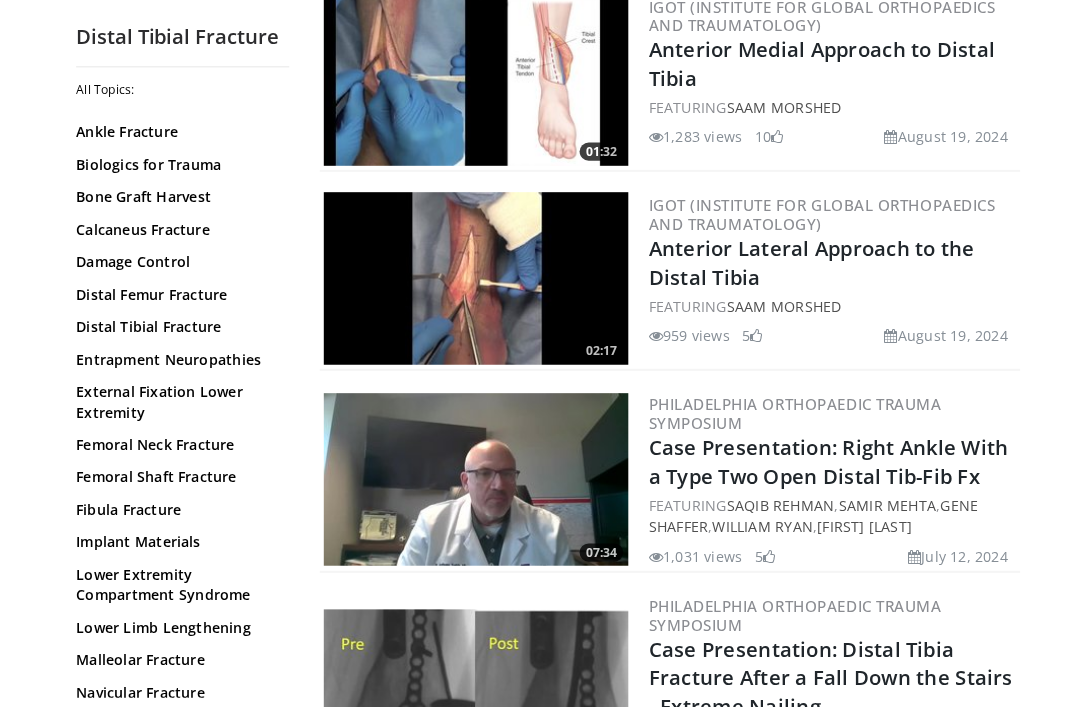 click on "Case Presentation: Right Ankle With a Type Two Open Distal Tib-Fib Fx" at bounding box center (816, 454) 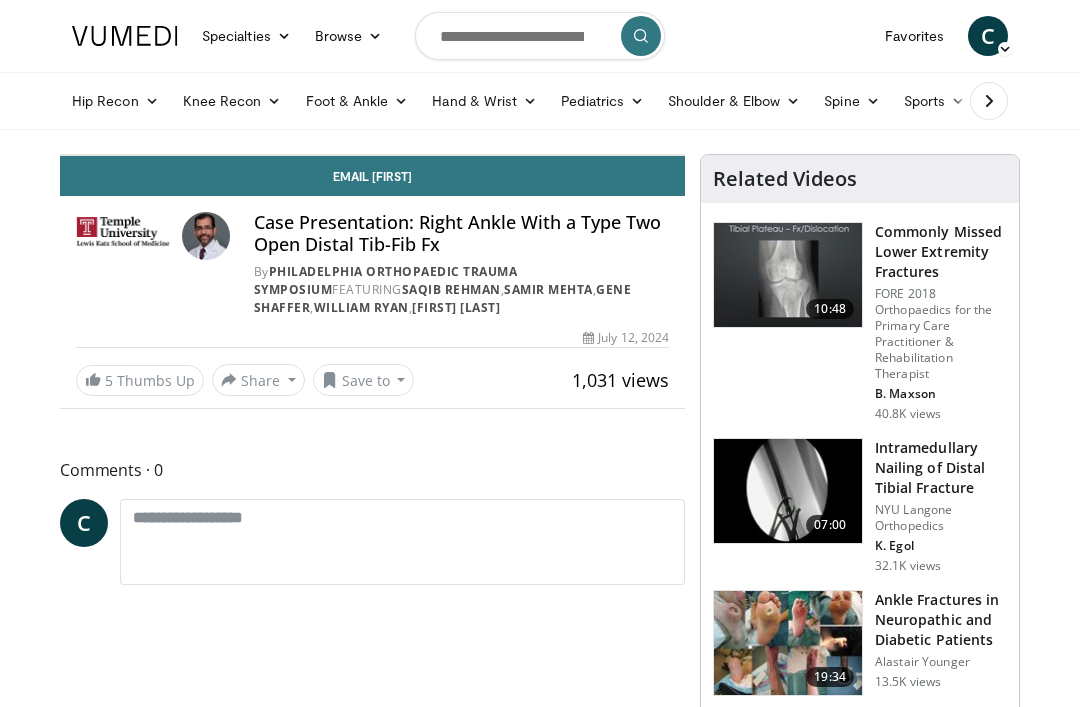 scroll, scrollTop: 0, scrollLeft: 0, axis: both 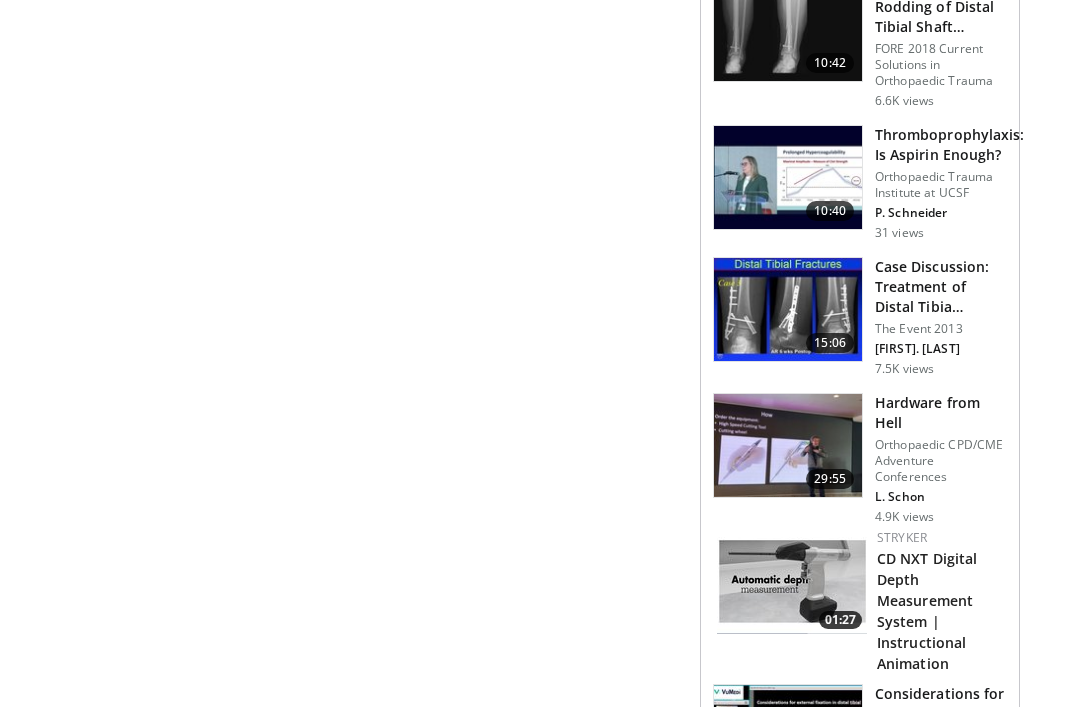 click on "**********" at bounding box center (380, 777) 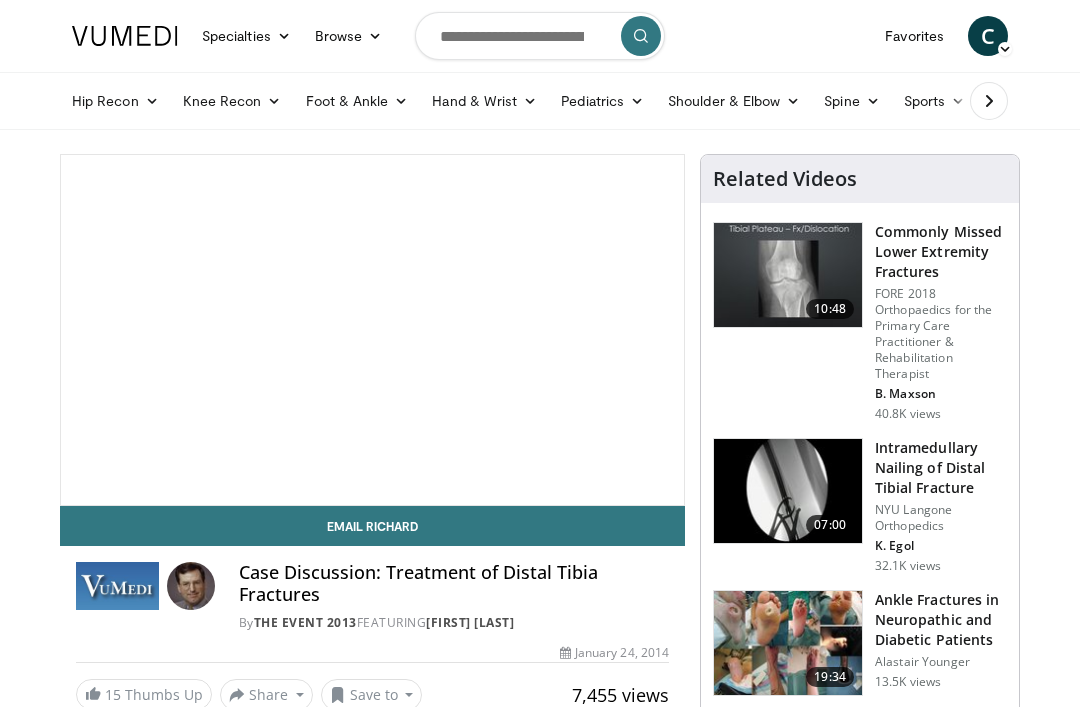 scroll, scrollTop: 0, scrollLeft: 0, axis: both 